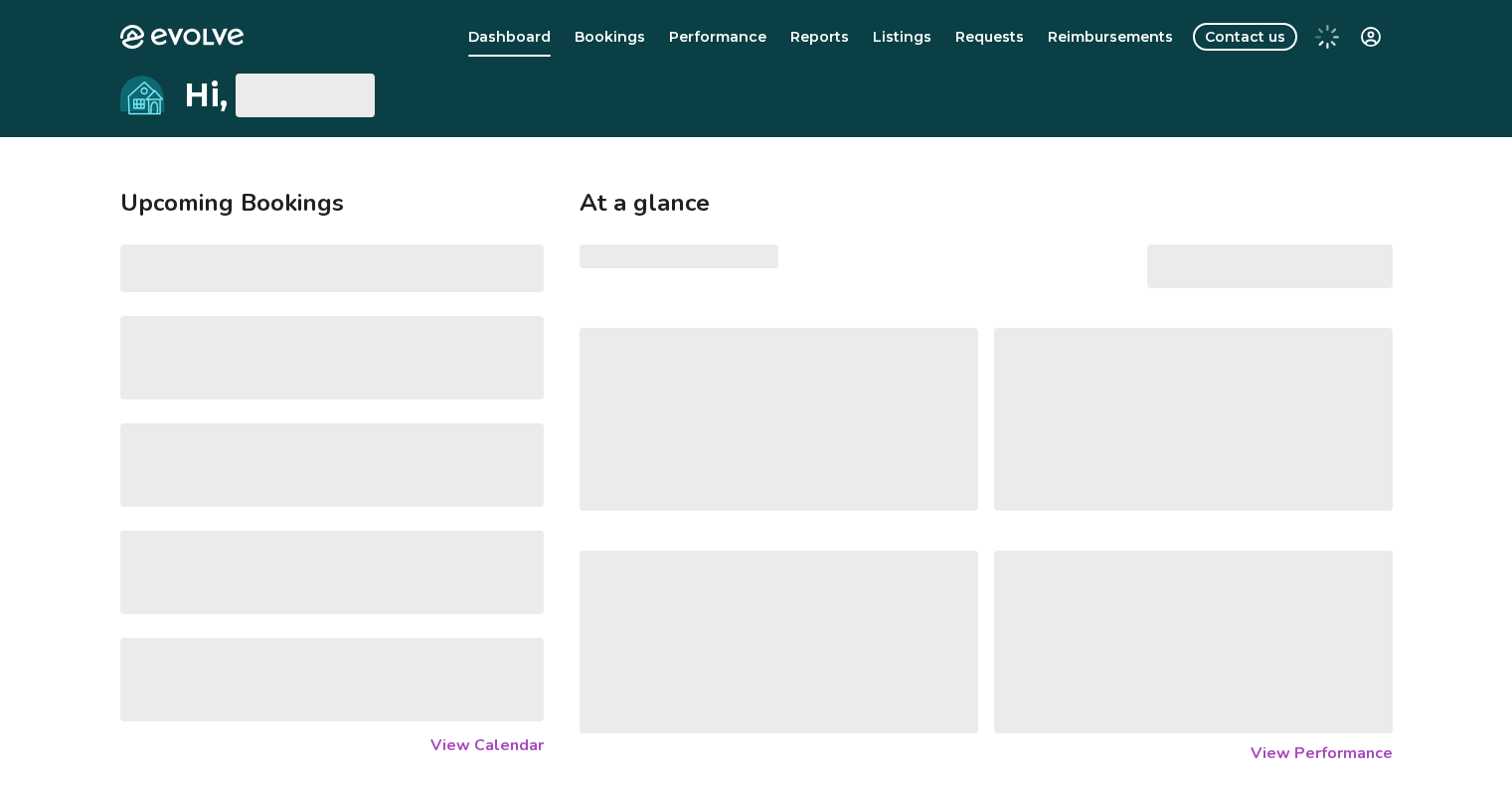scroll, scrollTop: 0, scrollLeft: 0, axis: both 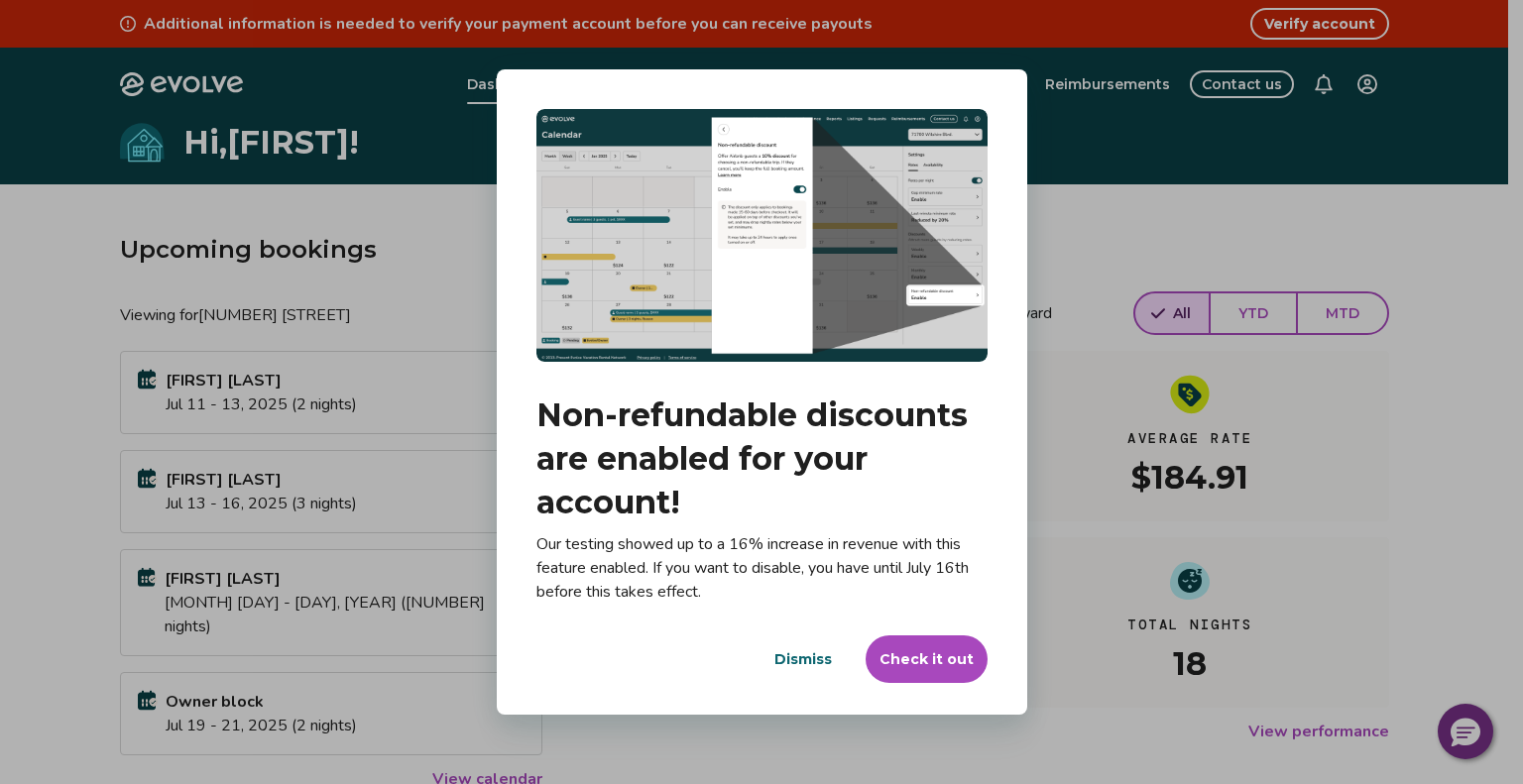 click on "Dismiss" at bounding box center [803, 659] 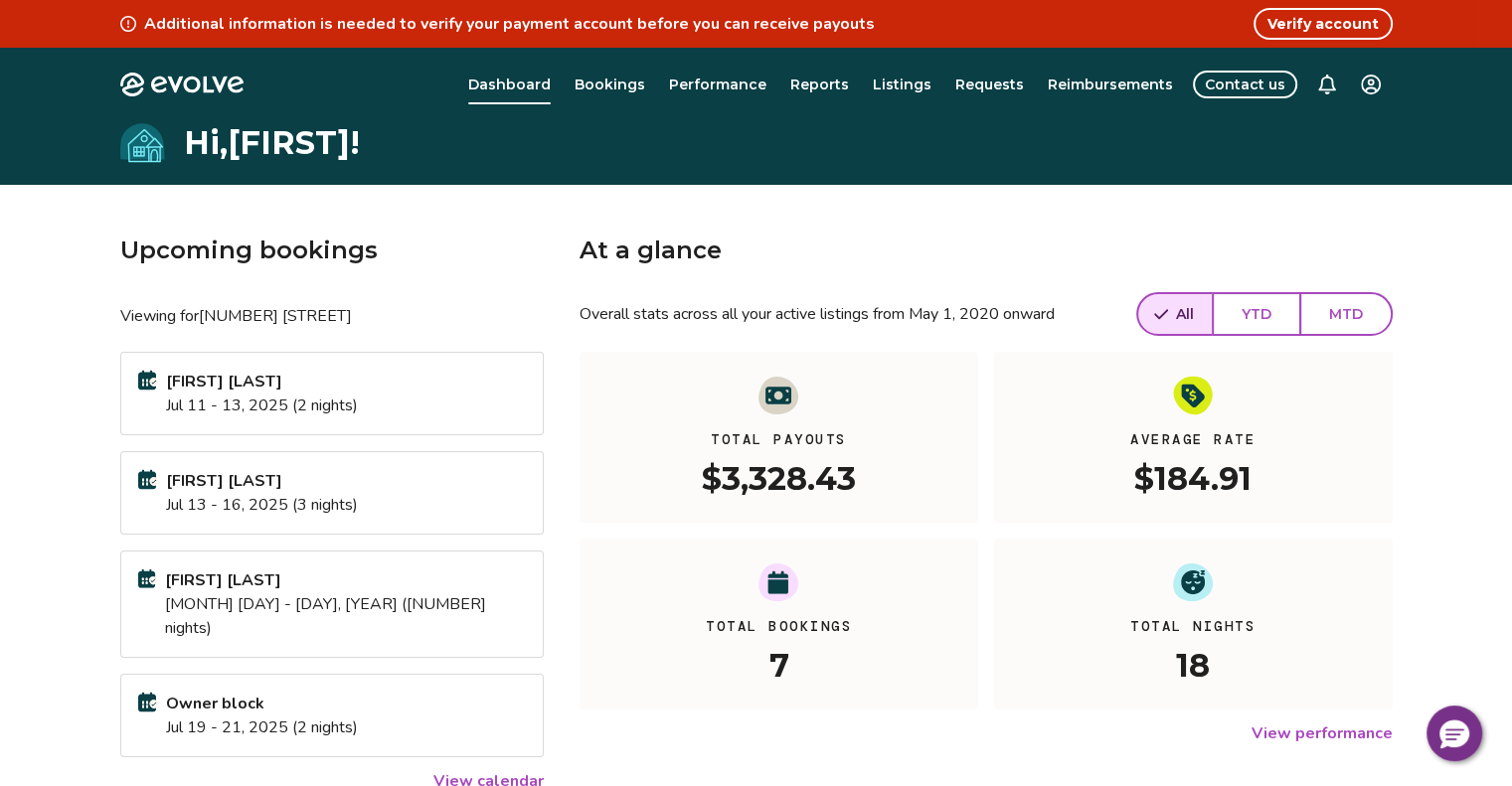 click on "Bookings" at bounding box center [609, 84] 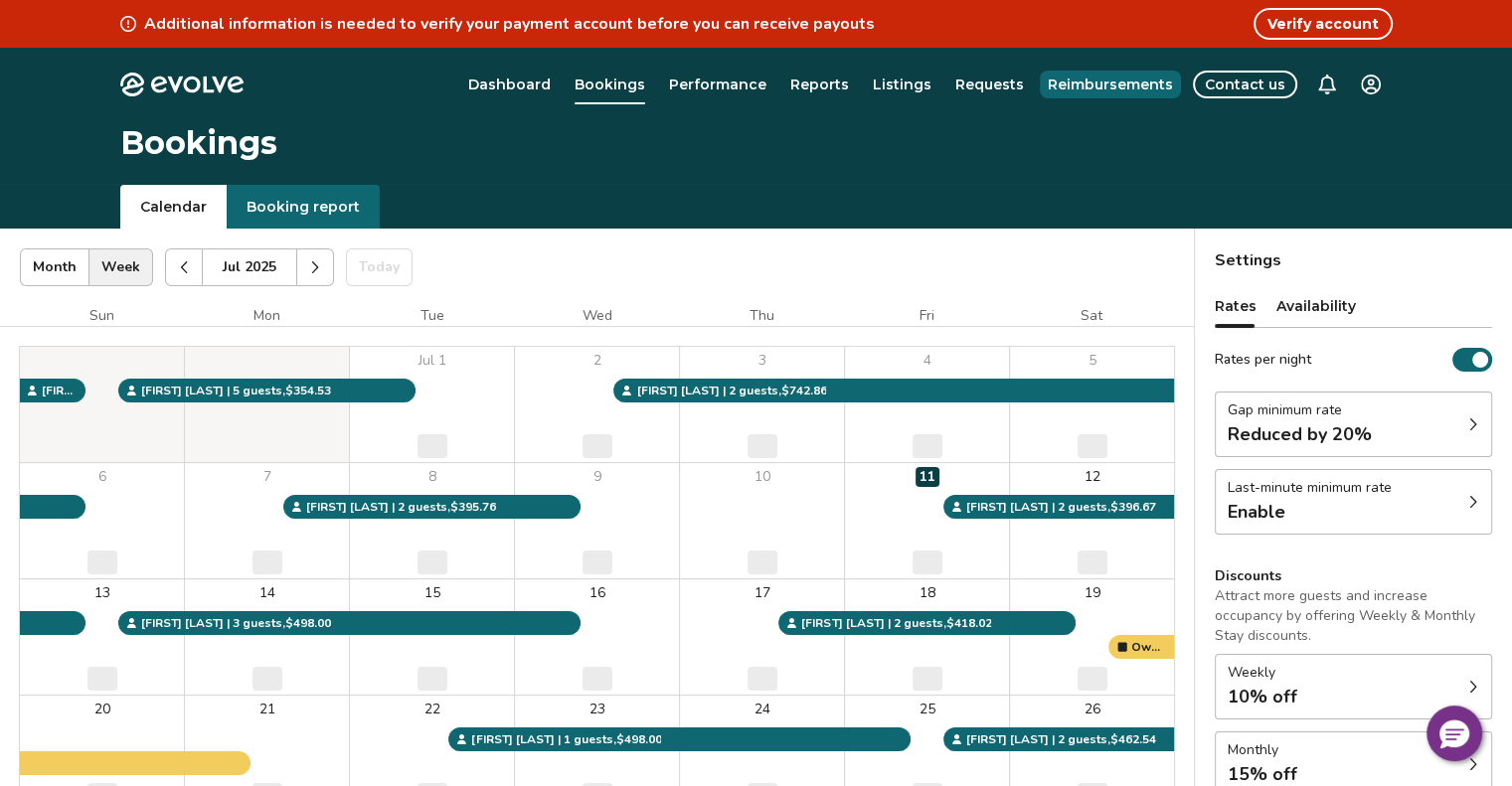 click on "Reimbursements" at bounding box center [1110, 84] 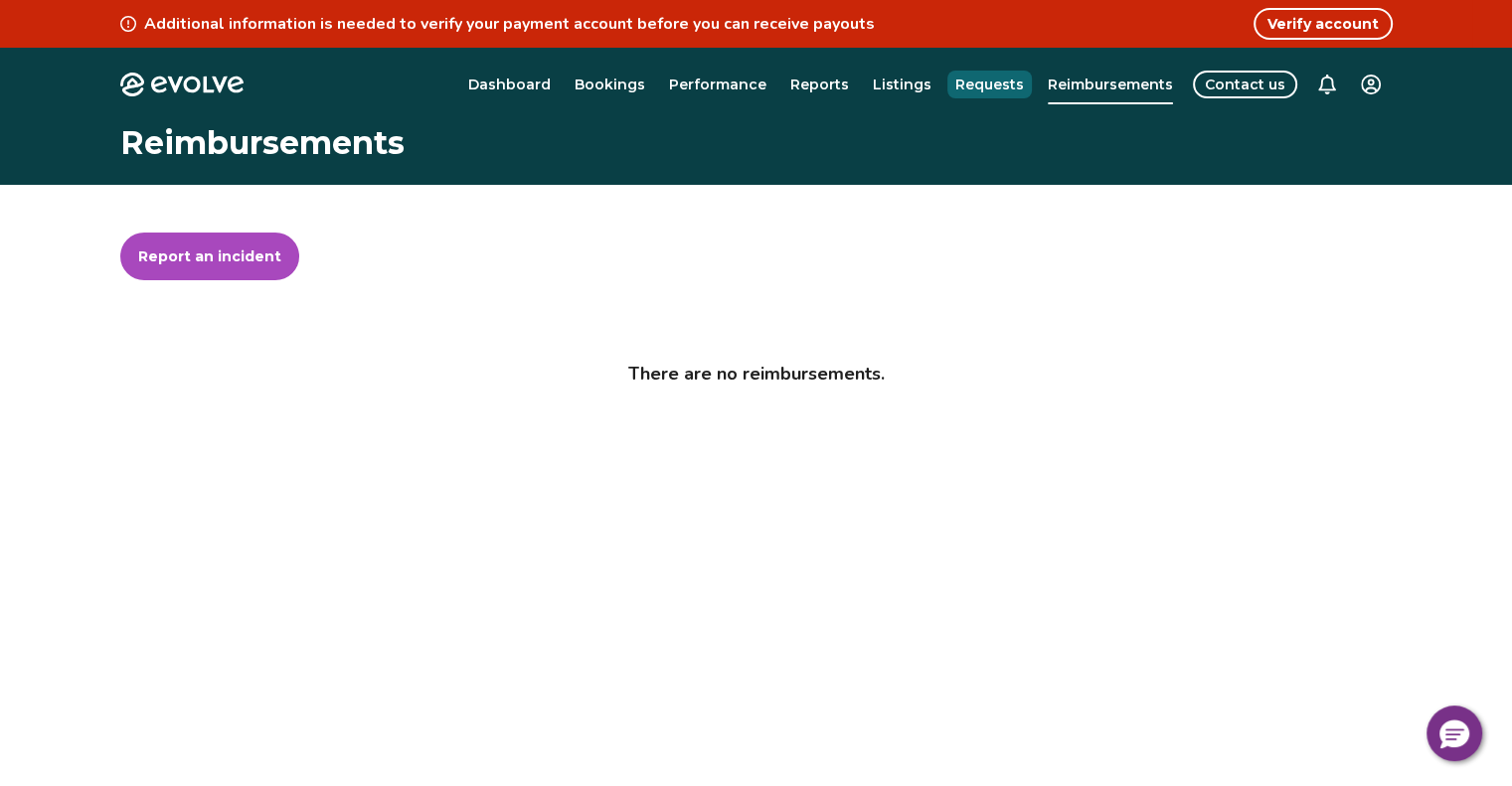 click on "Requests" at bounding box center (989, 84) 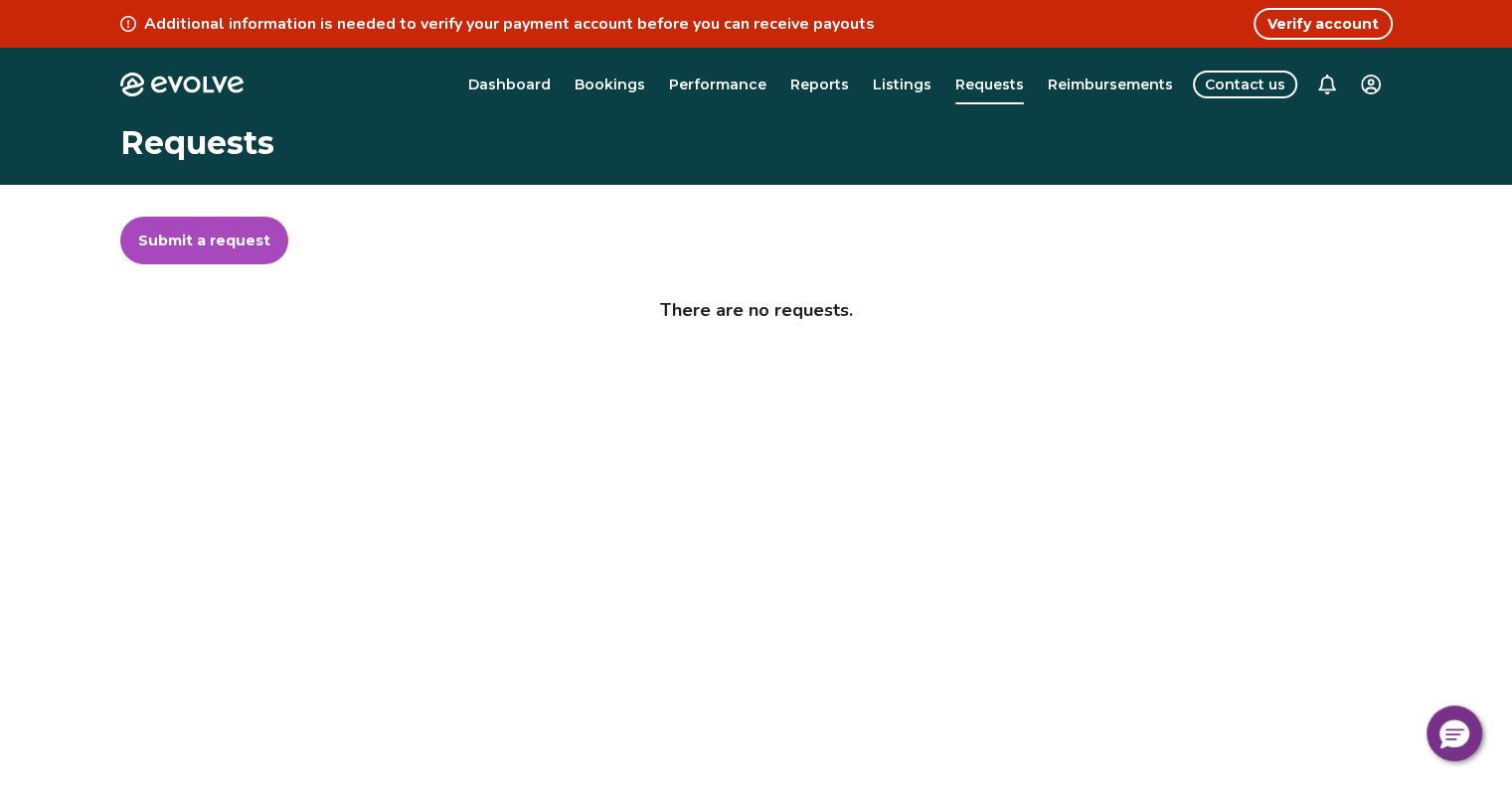click on "Bookings" at bounding box center (609, 84) 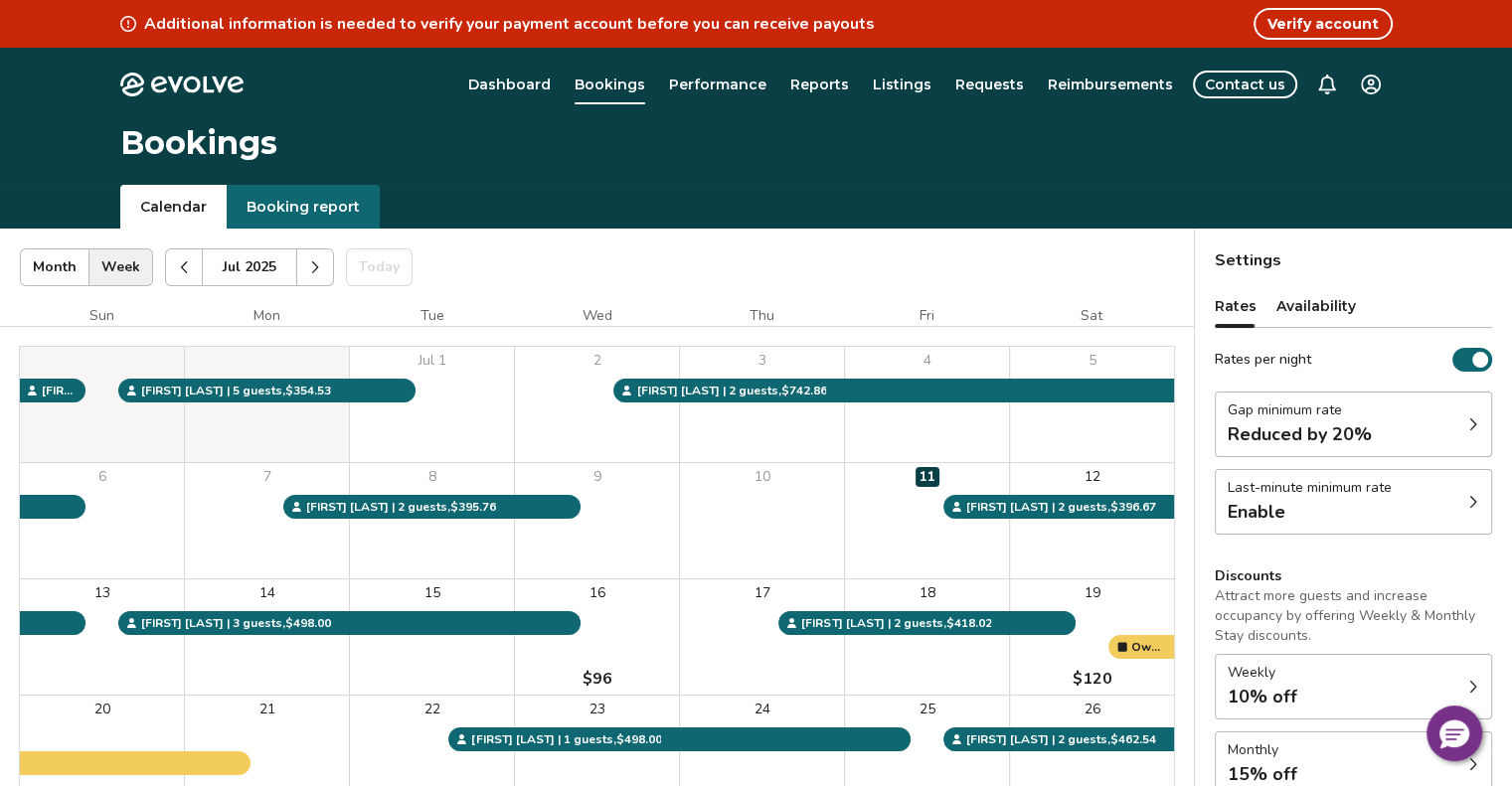 click on "Booking report" at bounding box center [303, 207] 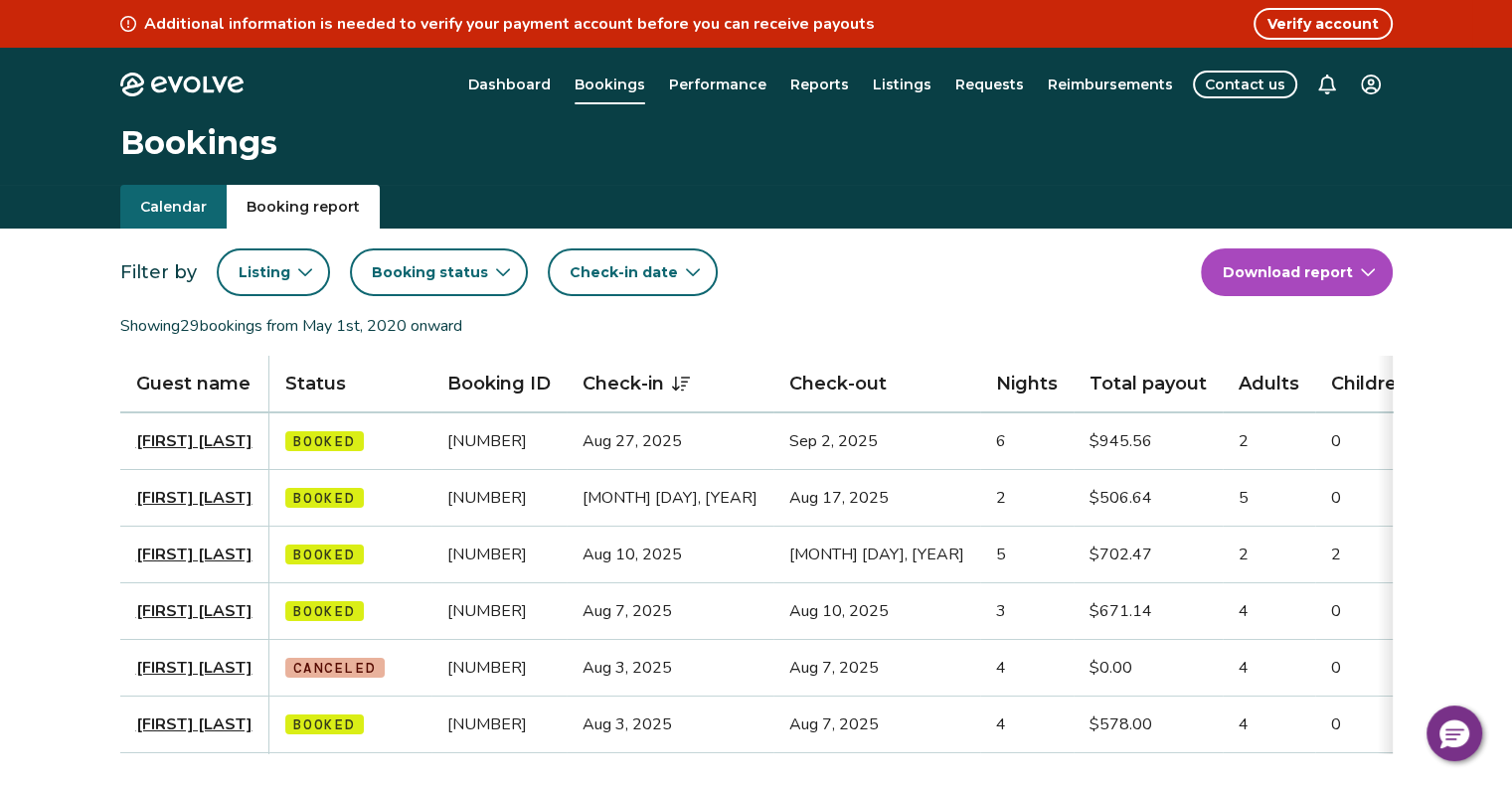 click on "Verify account" at bounding box center (1323, 24) 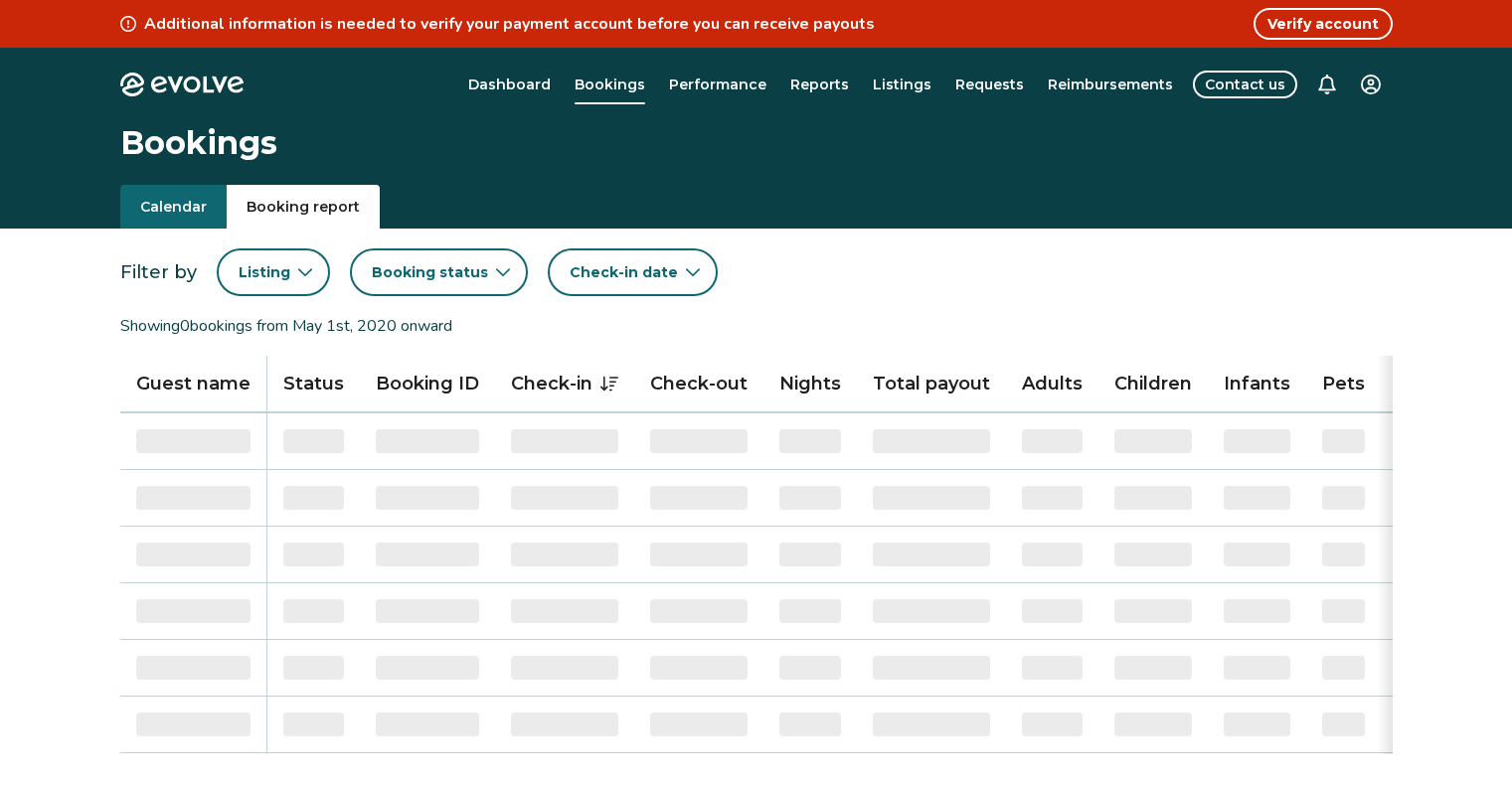 scroll, scrollTop: 0, scrollLeft: 0, axis: both 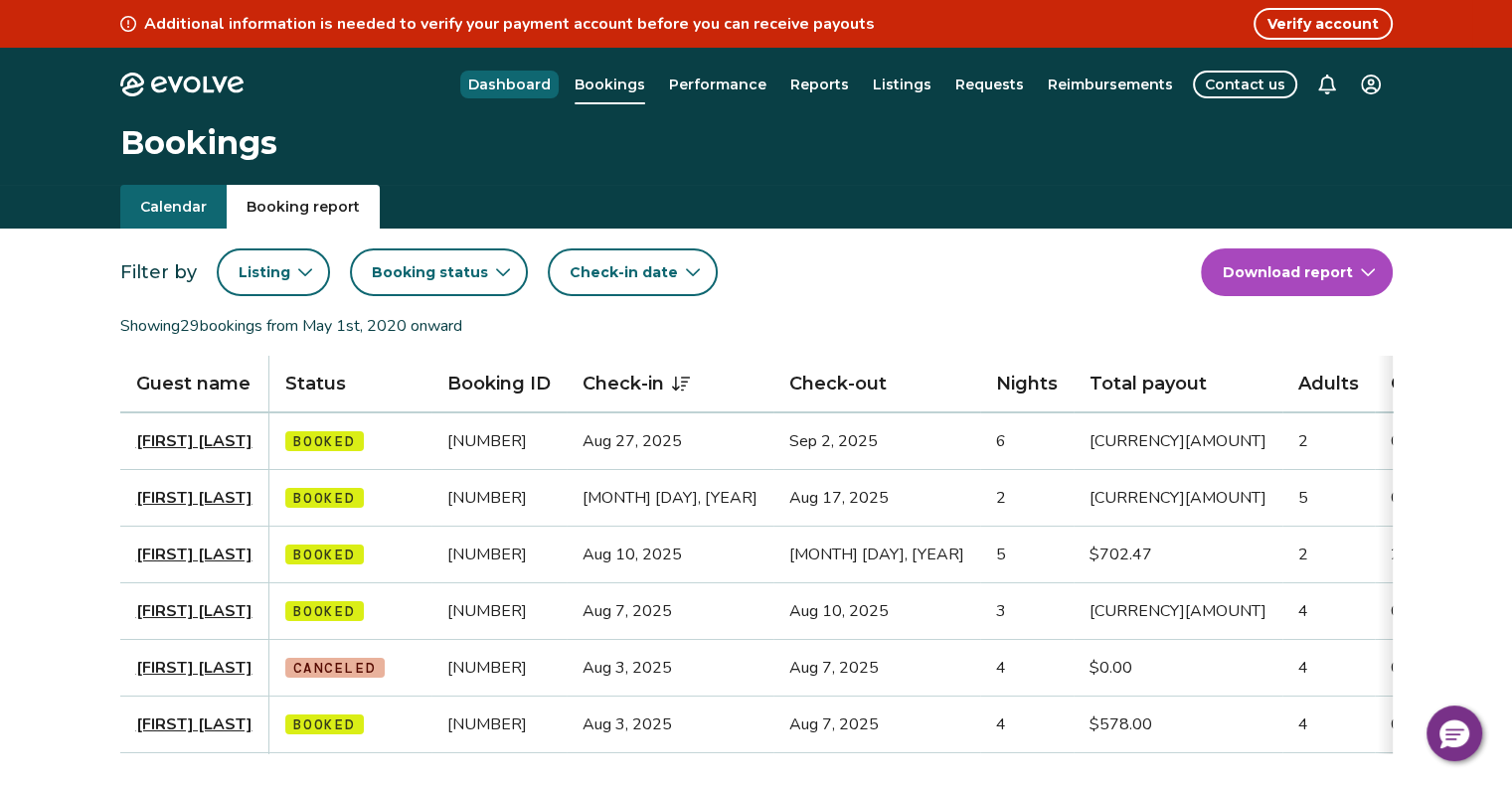 click on "Dashboard" at bounding box center (509, 84) 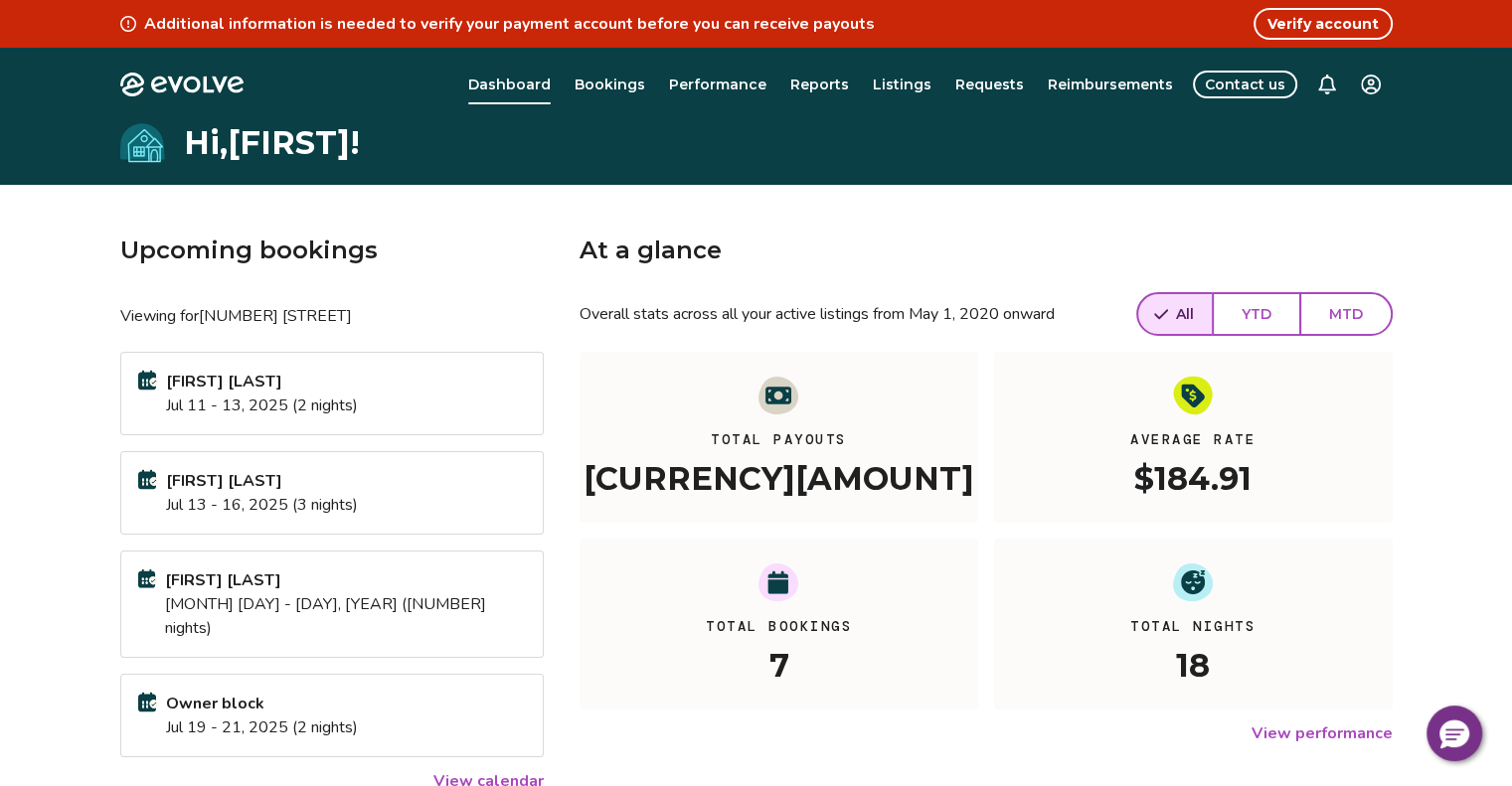 click on "Bookings" at bounding box center (609, 84) 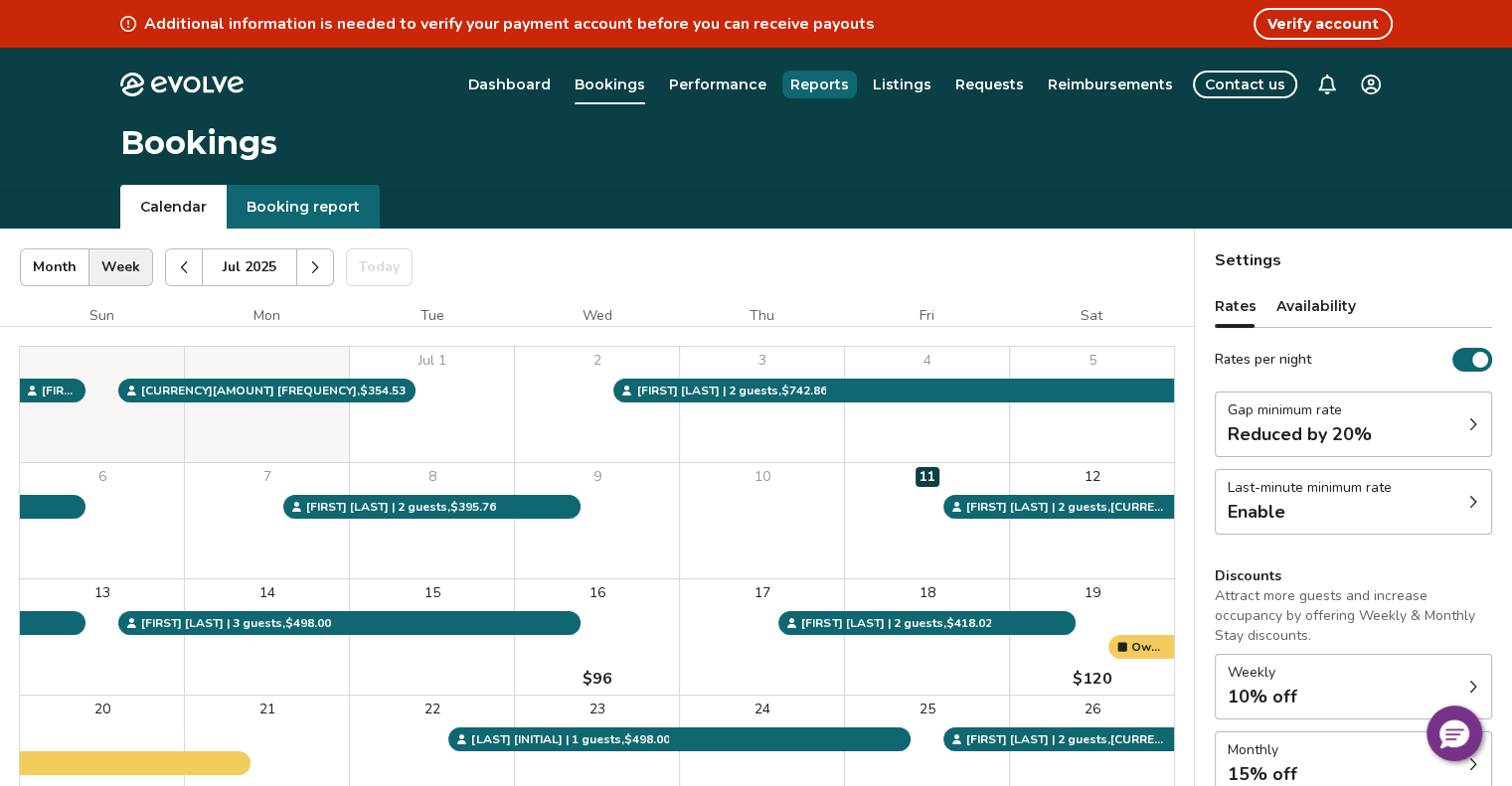 click on "Reports" at bounding box center (819, 84) 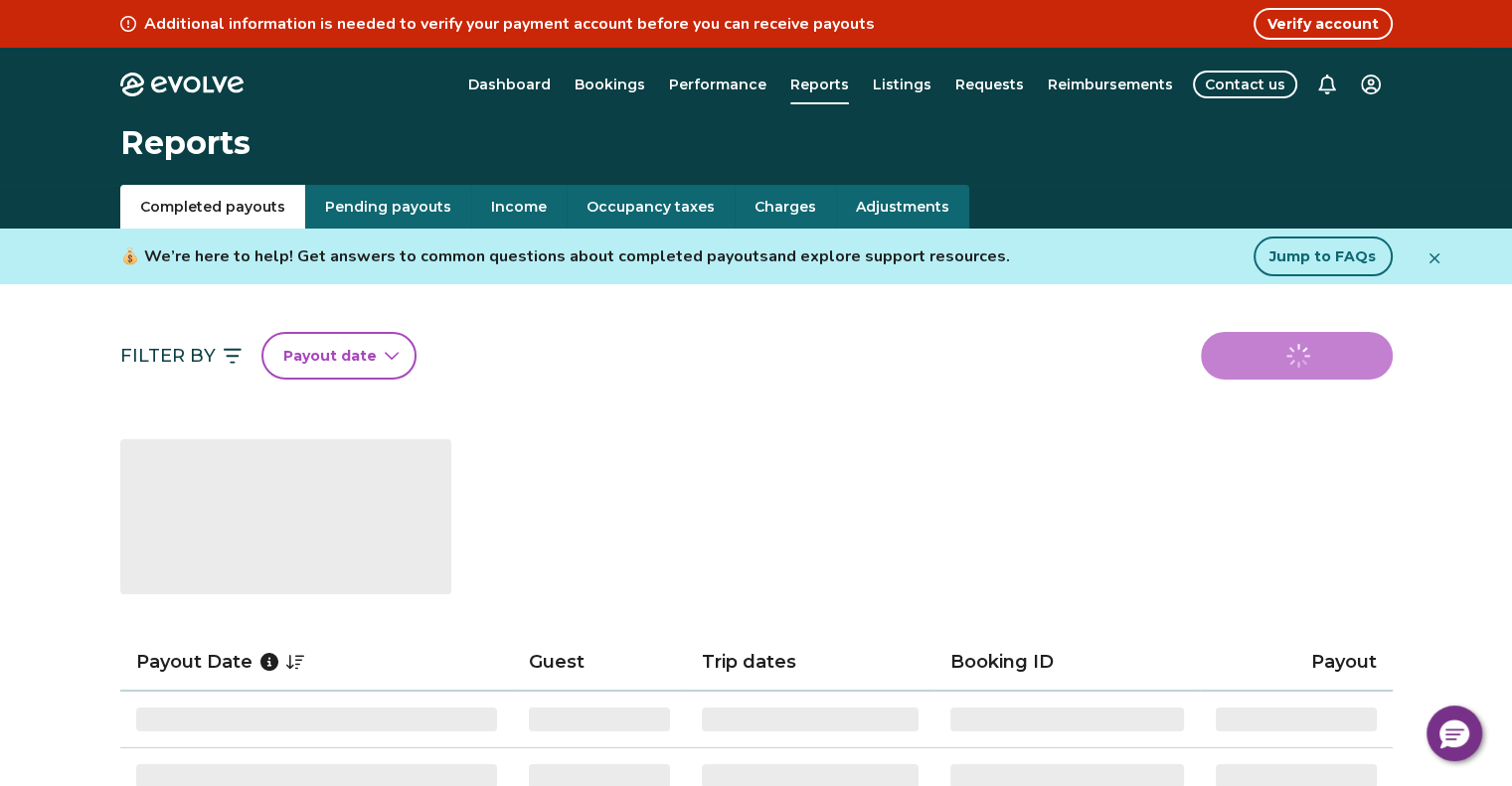 click on "Listings" at bounding box center [902, 84] 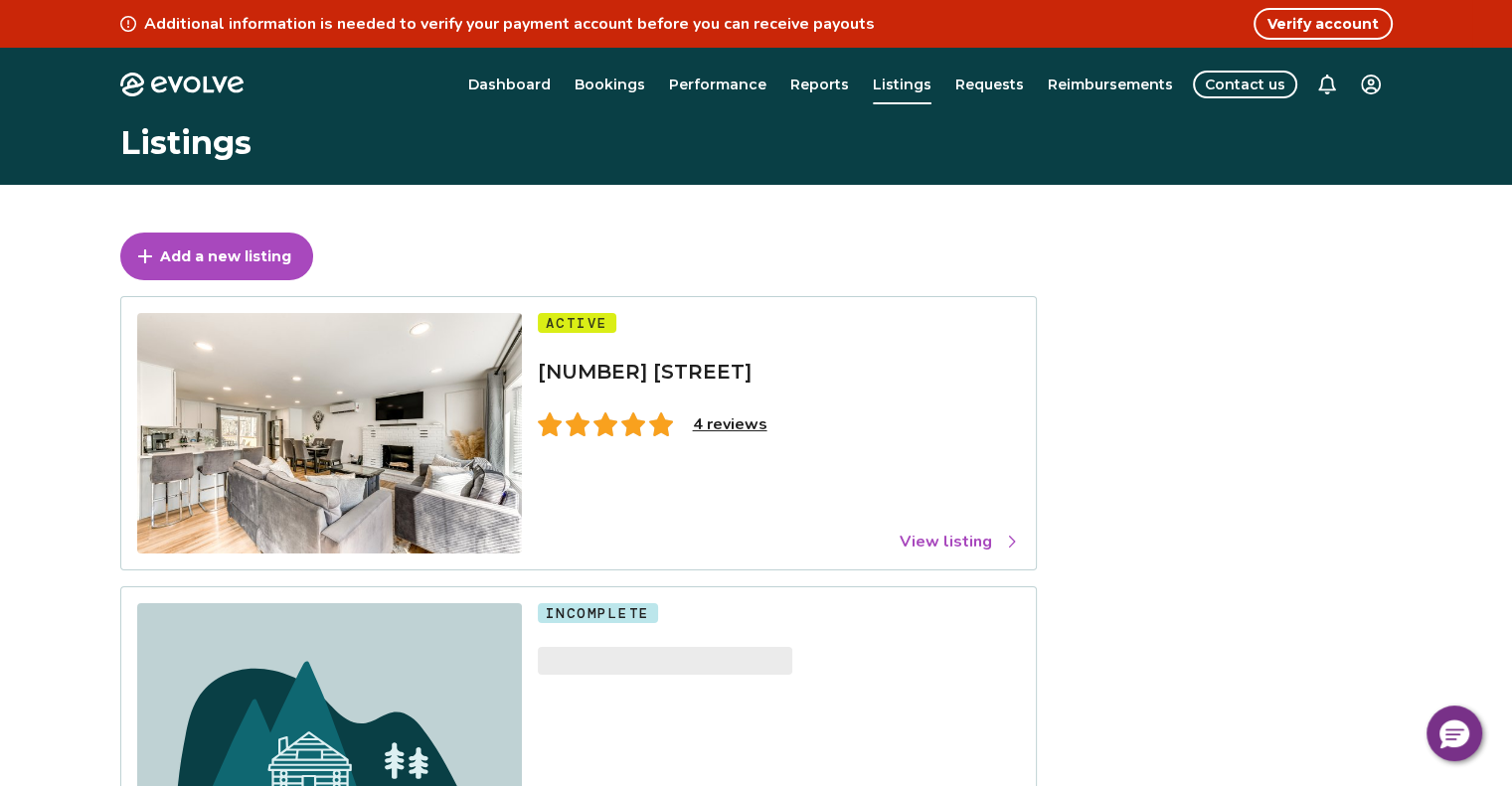 click on "Additional information is needed to verify your payment account before you can receive payouts Verify account Evolve Dashboard Bookings Performance Reports Listings Requests Reimbursements Contact us Listings Add a new listing Active [NUMBER] [STREET], [CITY], [STATE] [POSTAL_CODE] [NUMBER] reviews View listing Incomplete ‌ ‌ © 2013-Present Evolve Vacation Rental Network Privacy Policy | Terms of Service" at bounding box center [756, 573] 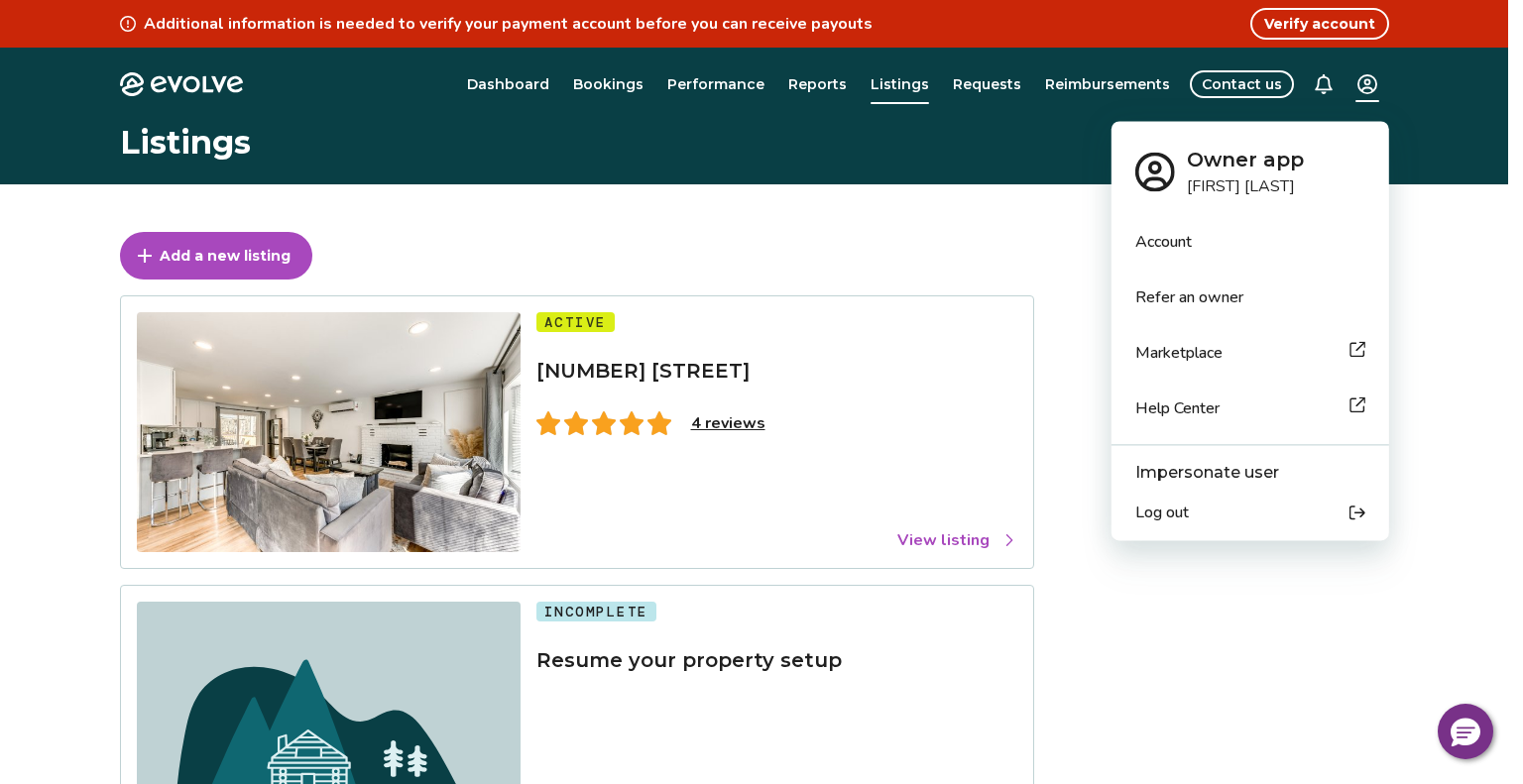 click on "Account" at bounding box center (1163, 242) 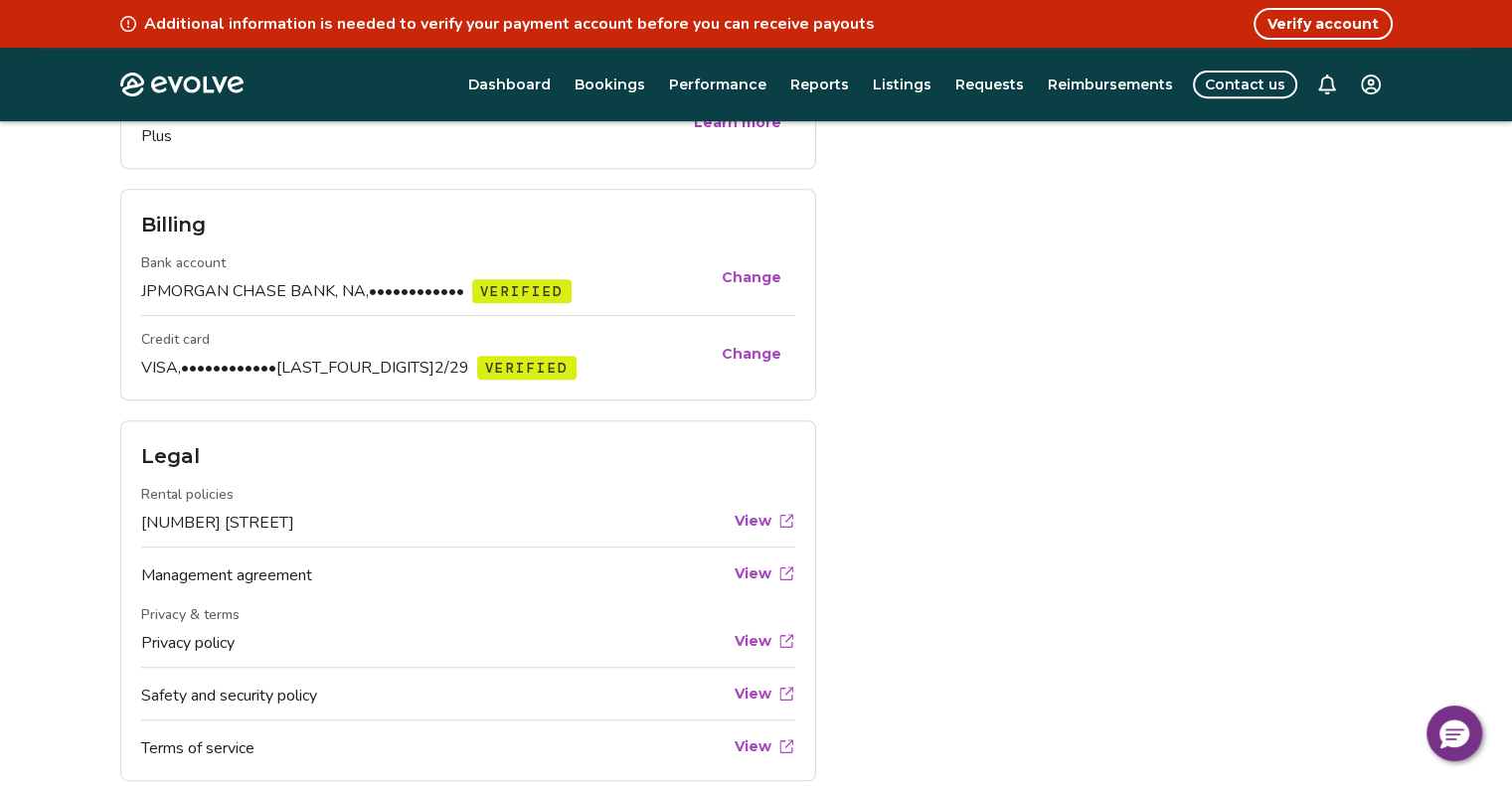 scroll, scrollTop: 757, scrollLeft: 0, axis: vertical 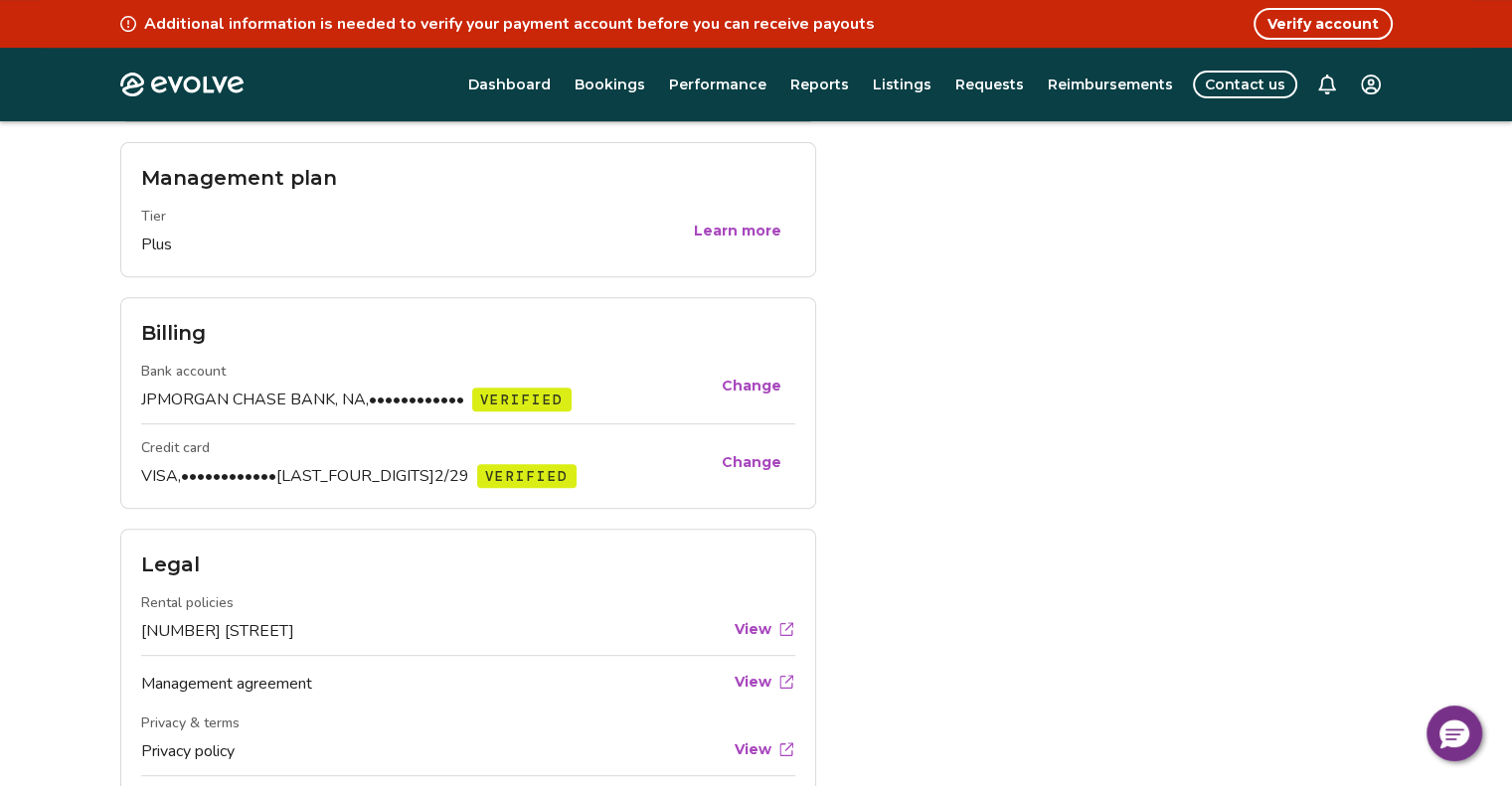 click on "Change" at bounding box center [752, 462] 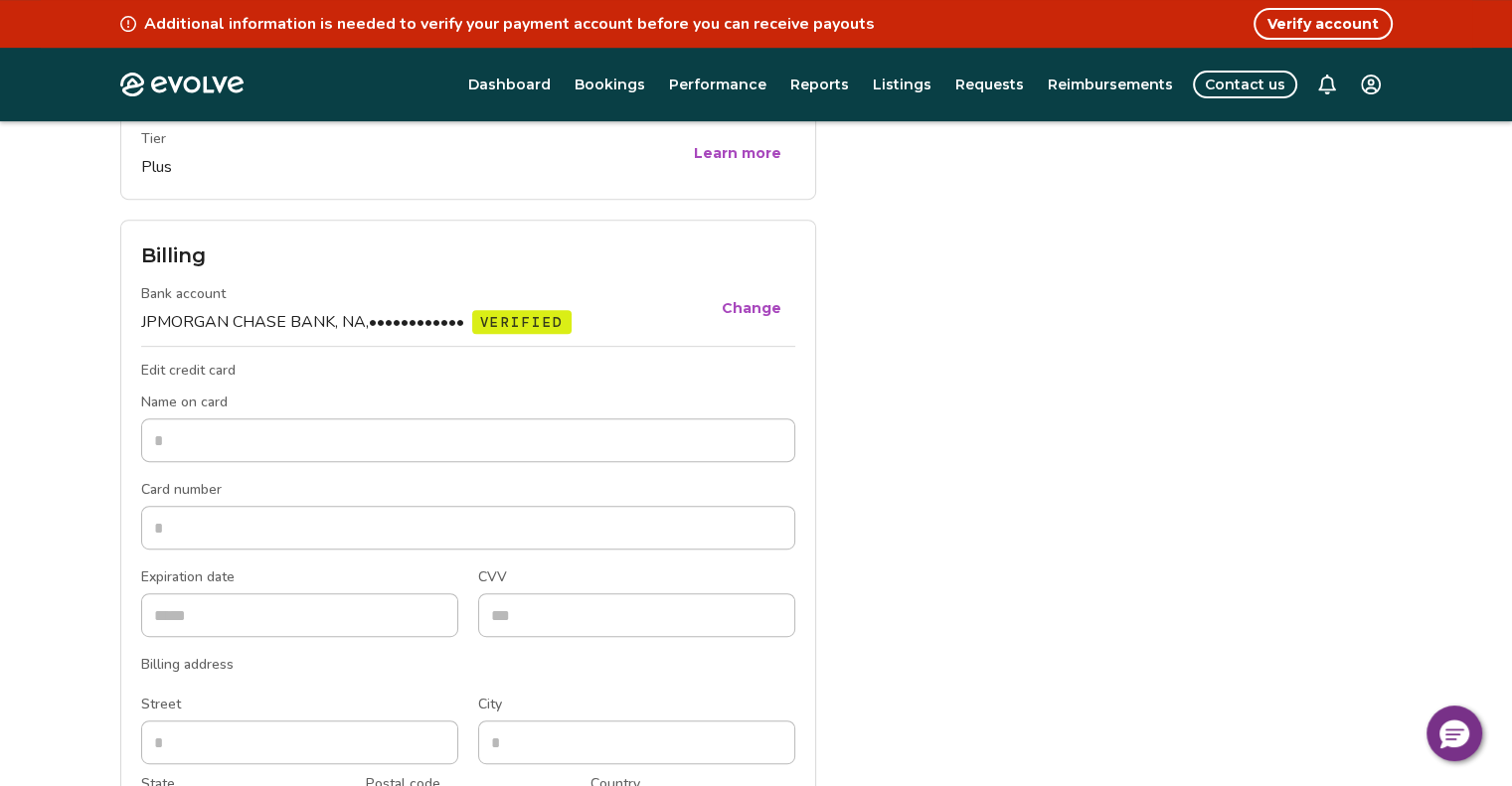 scroll, scrollTop: 757, scrollLeft: 0, axis: vertical 